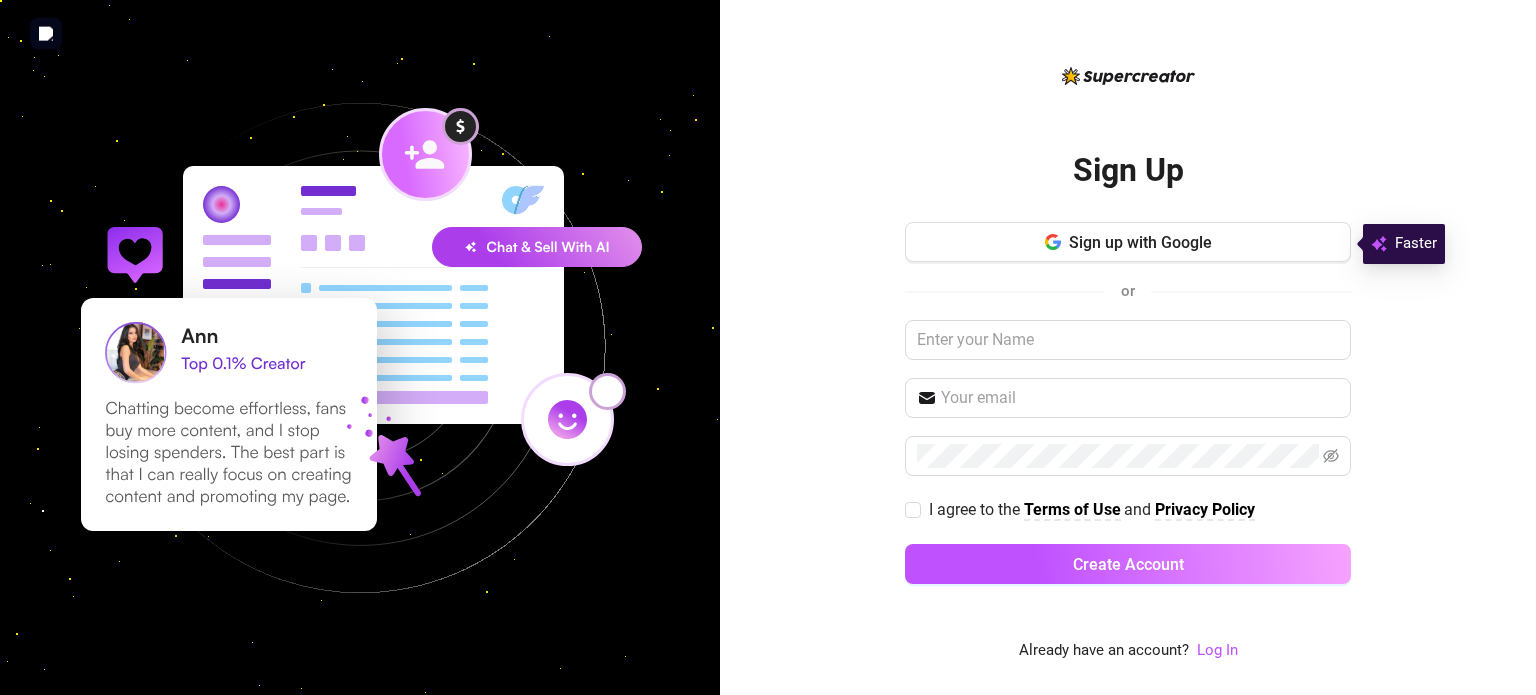 scroll, scrollTop: 0, scrollLeft: 0, axis: both 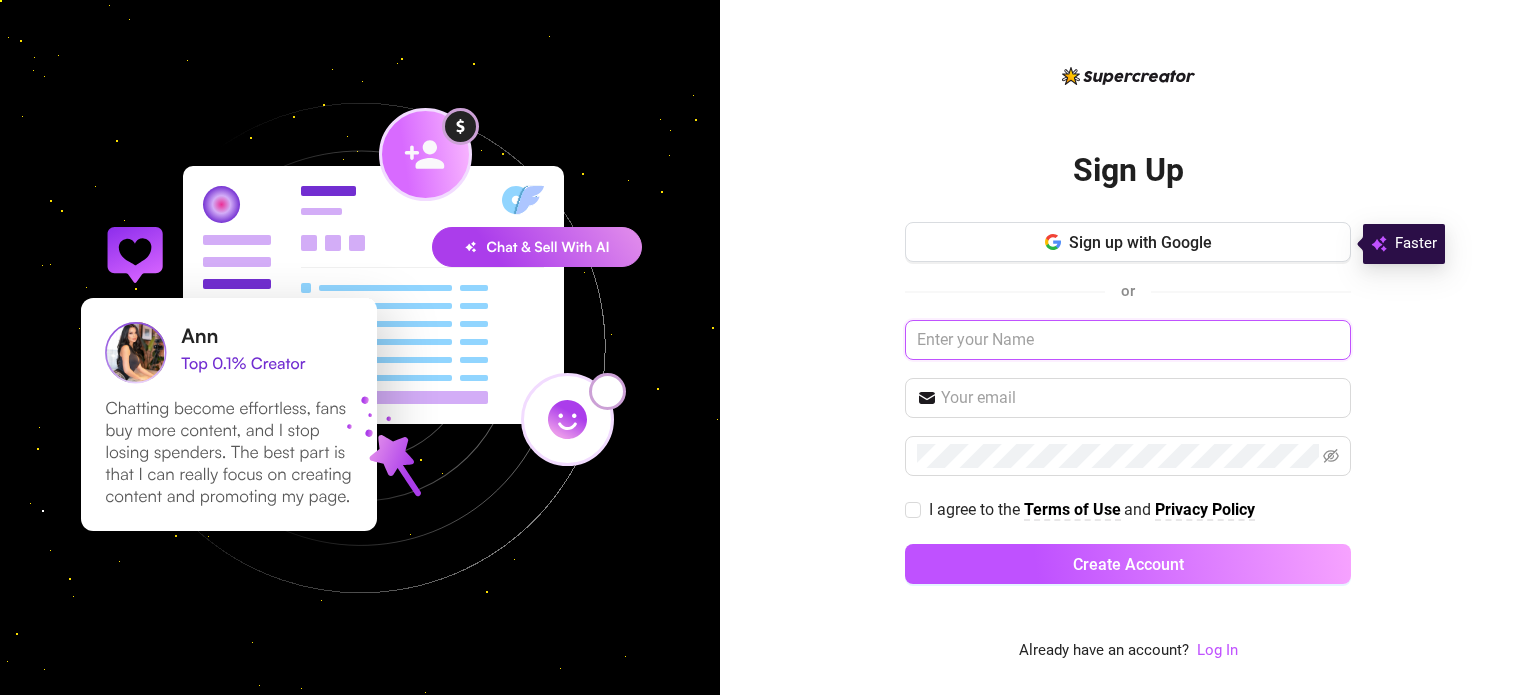 click at bounding box center (1128, 340) 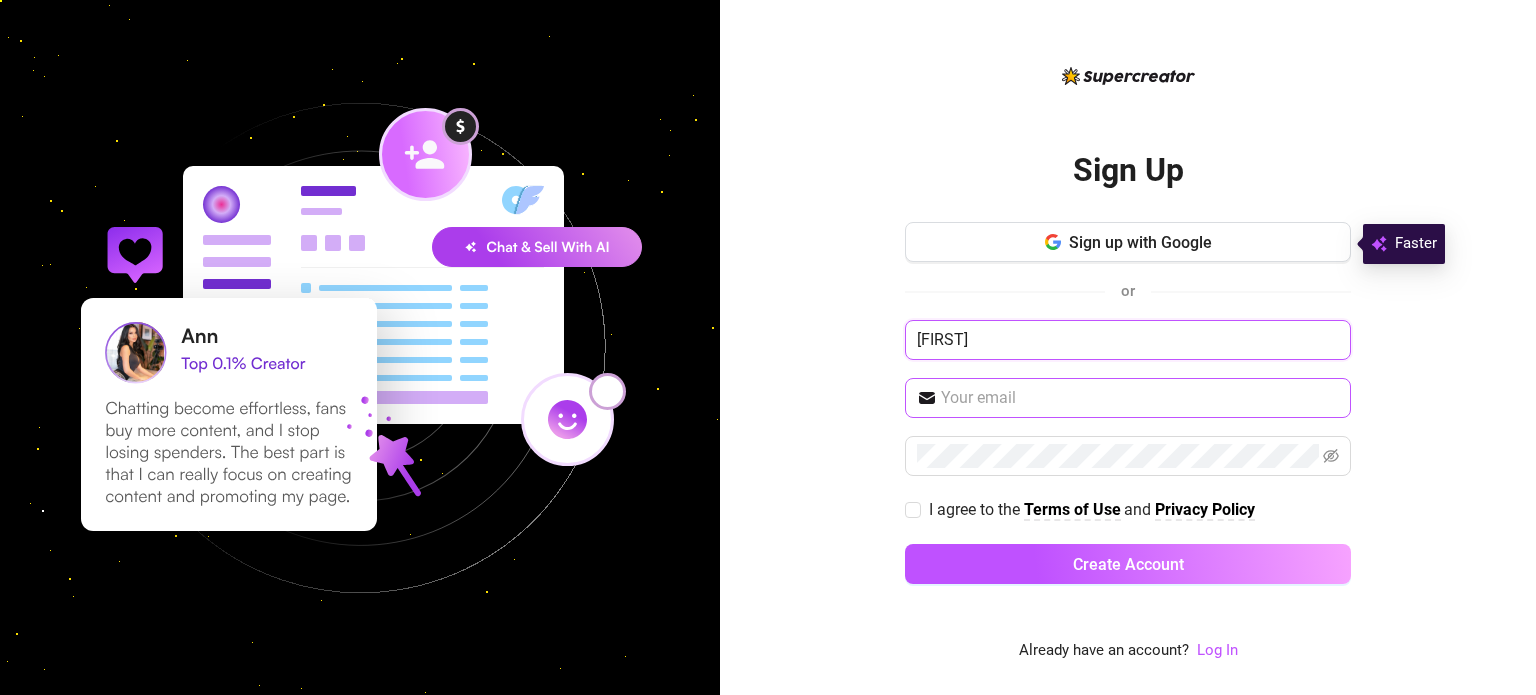 type on "[FIRST]" 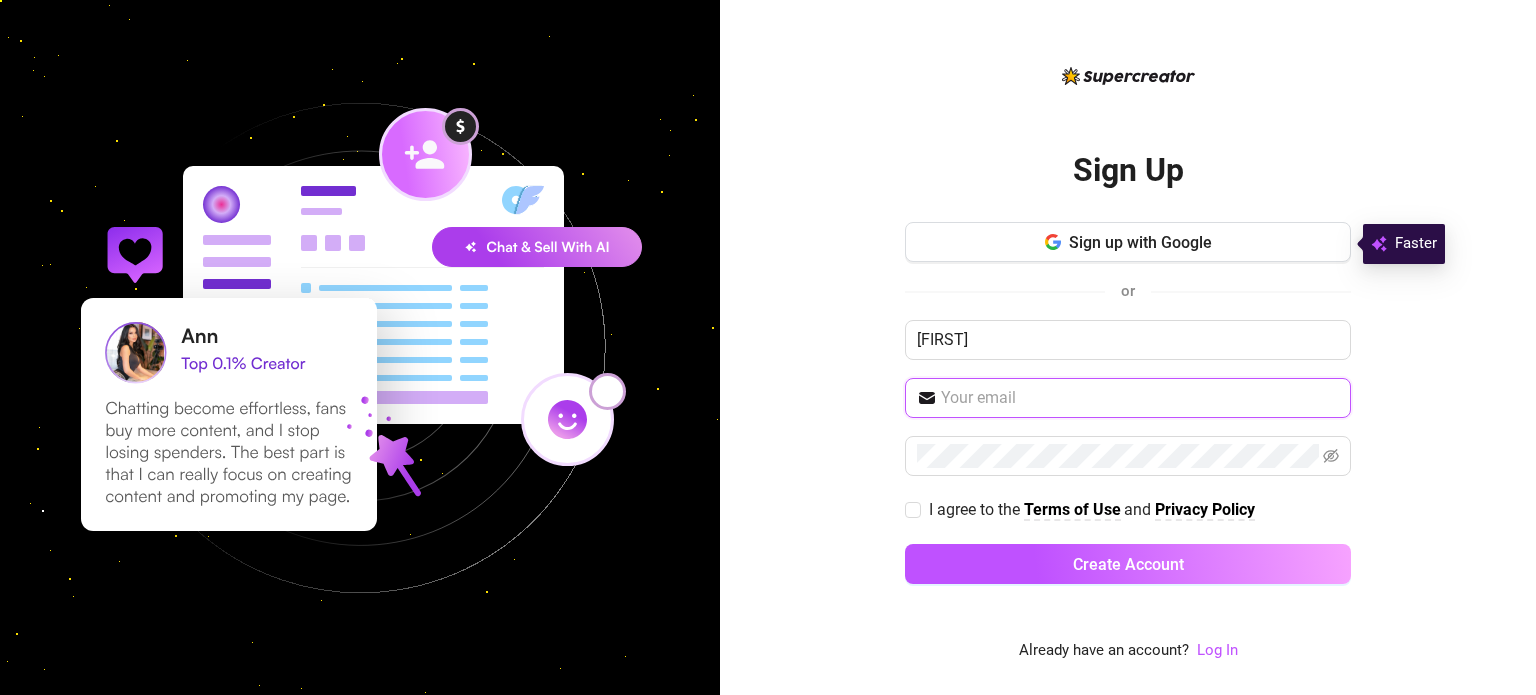 click at bounding box center [1140, 398] 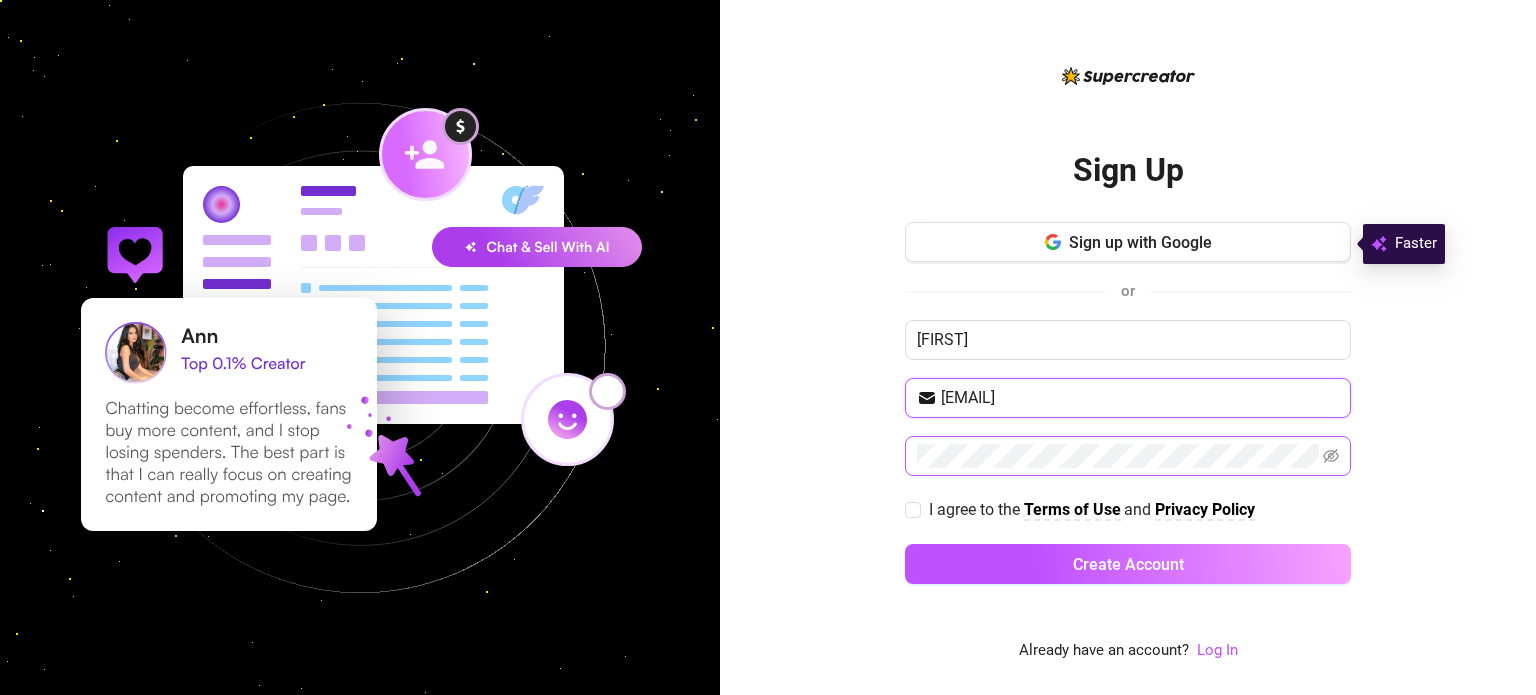 type on "[EMAIL]" 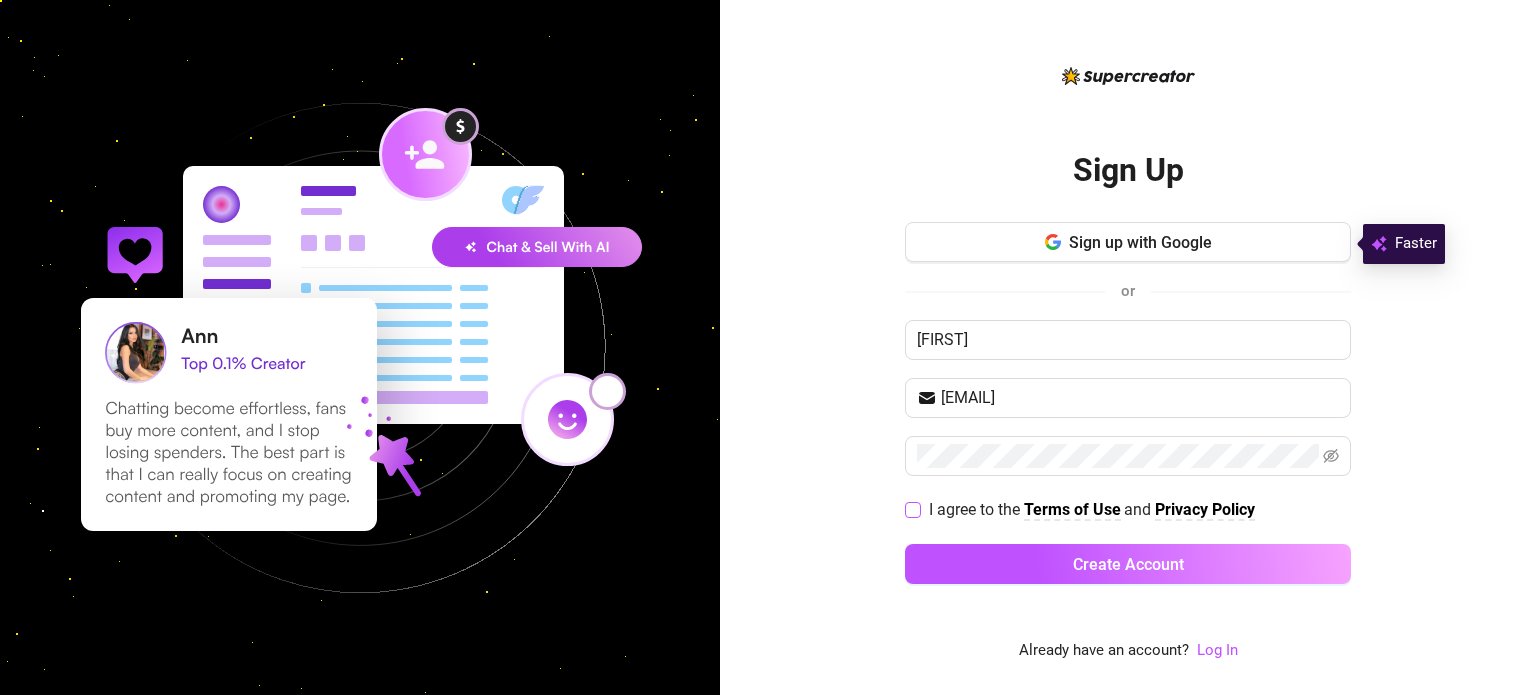 click on "I agree to the   Terms of Use   and   Privacy Policy" at bounding box center [1092, 509] 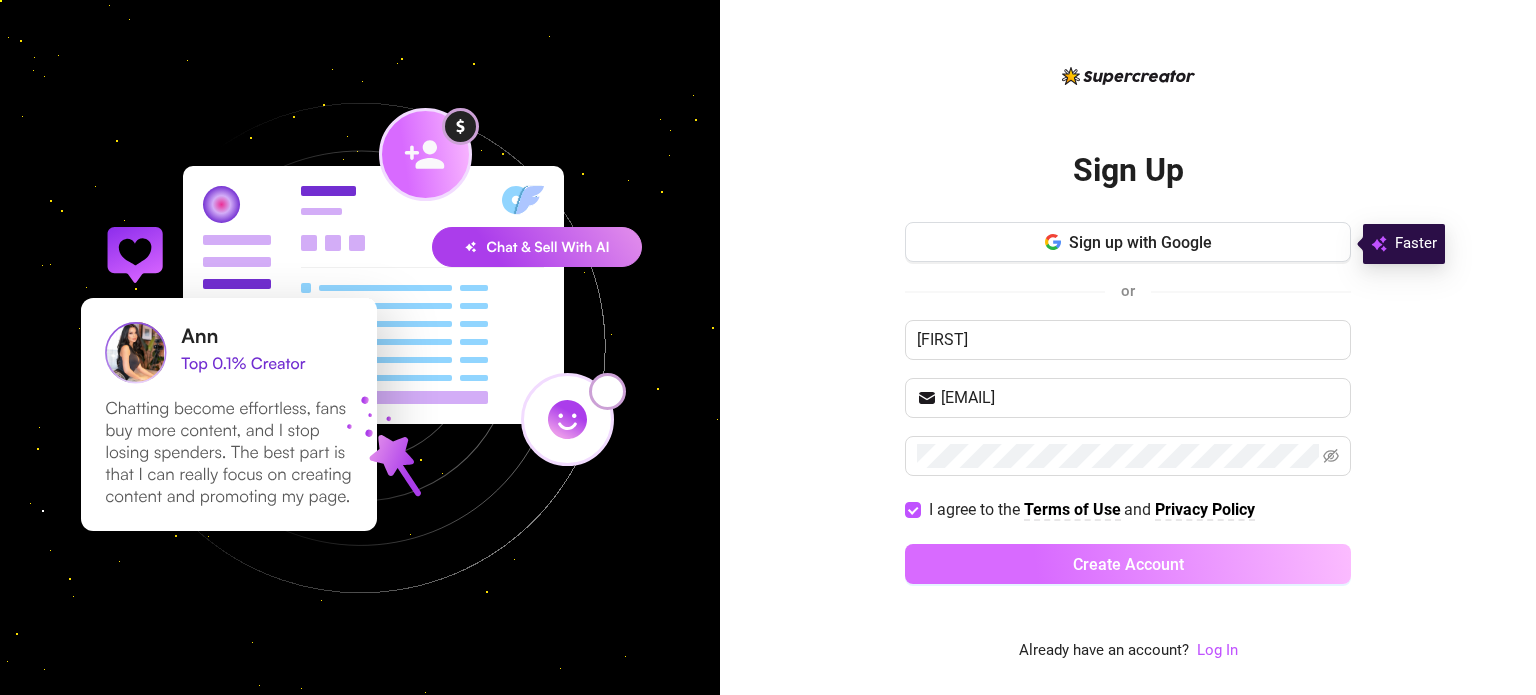 click on "Create Account" at bounding box center [1128, 564] 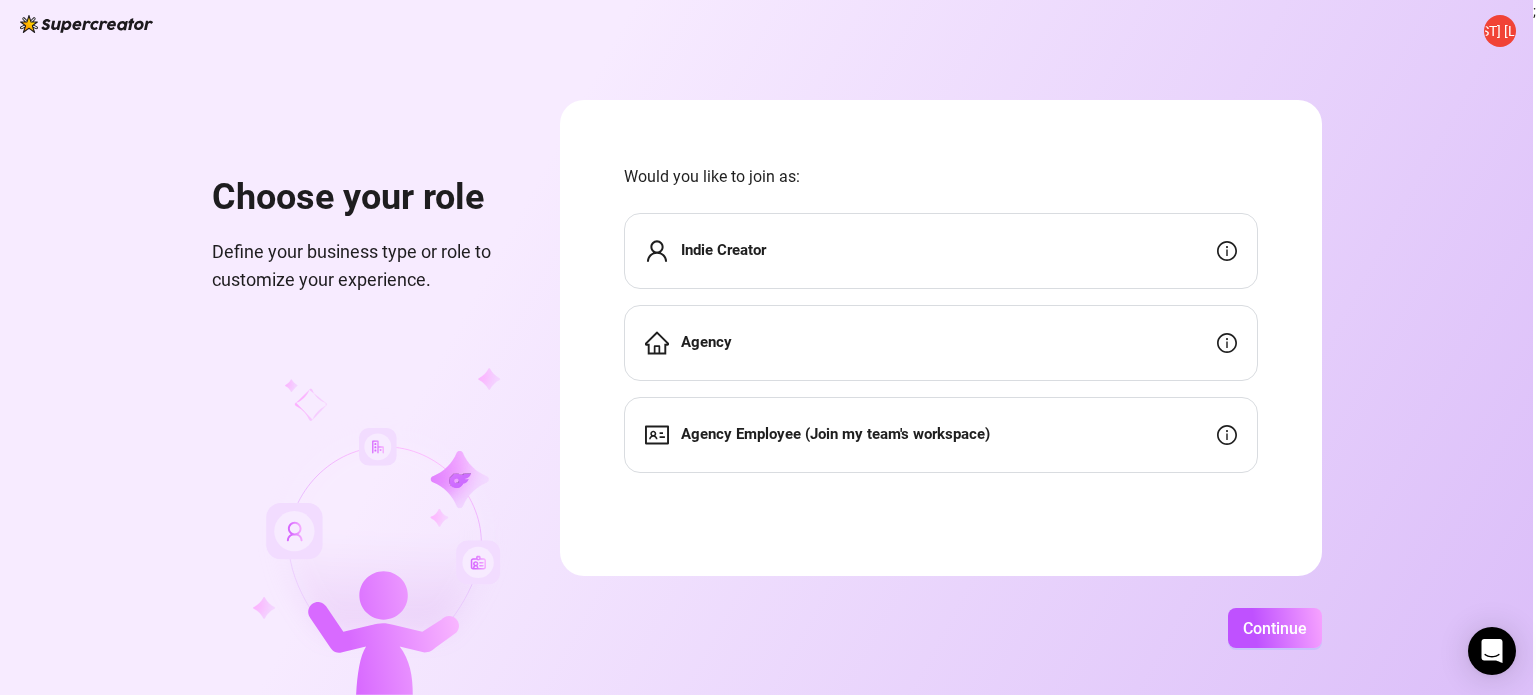 click on "Indie Creator" at bounding box center [941, 251] 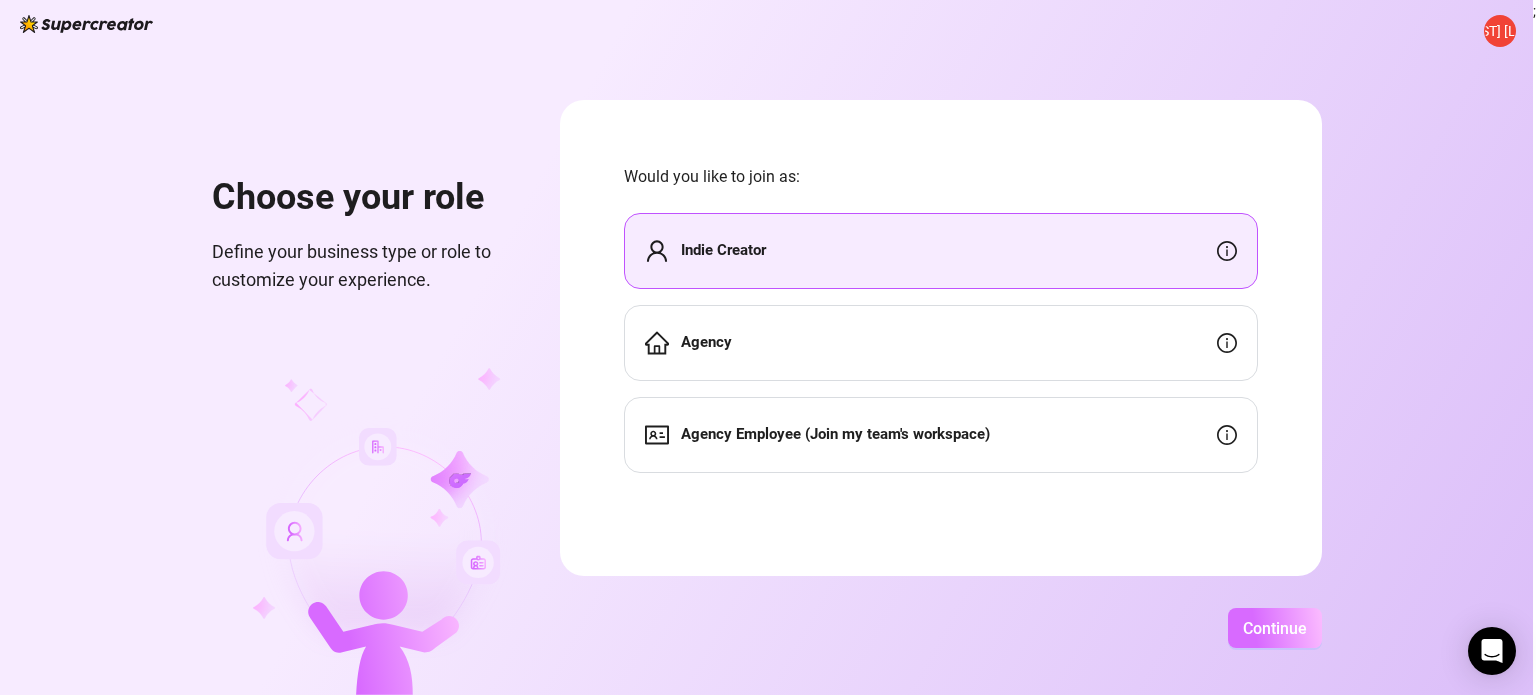 click on "Continue" at bounding box center [1275, 628] 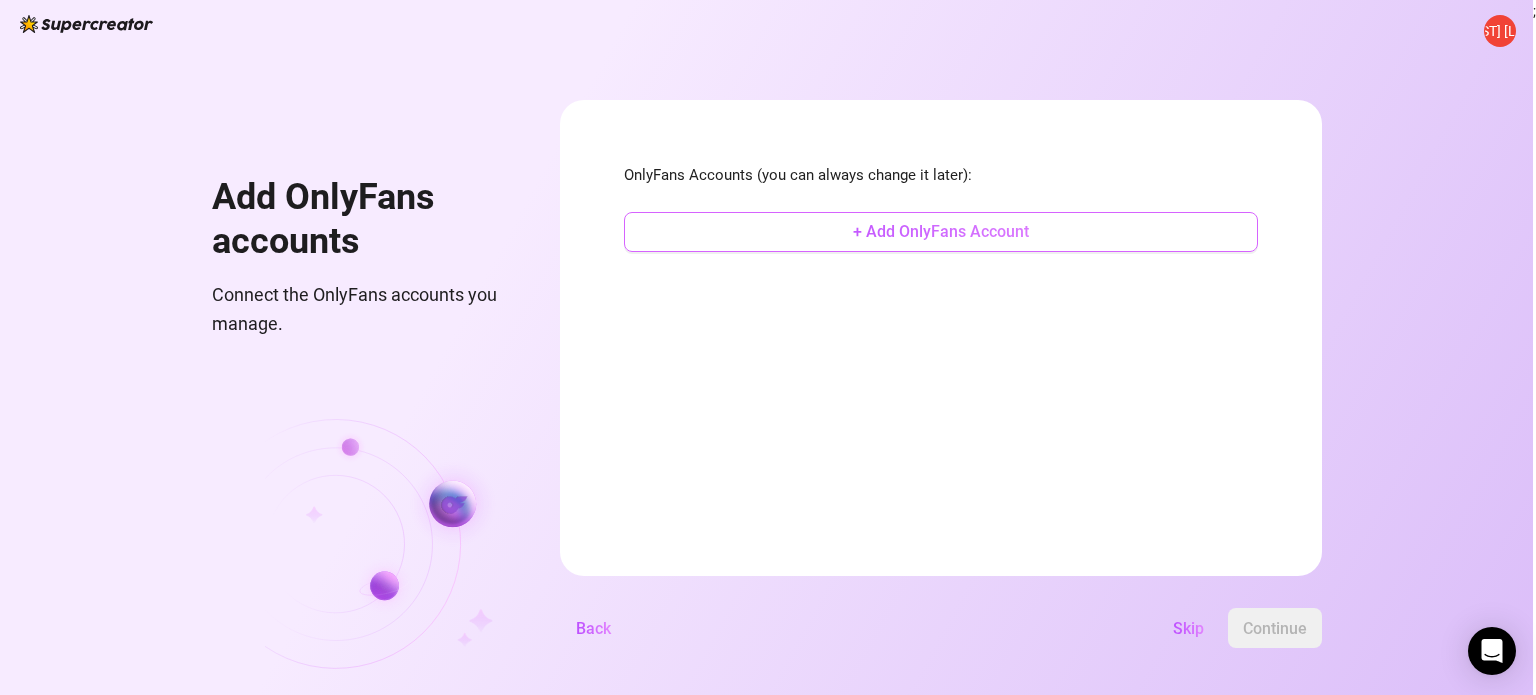 click on "+ Add OnlyFans Account" at bounding box center (941, 232) 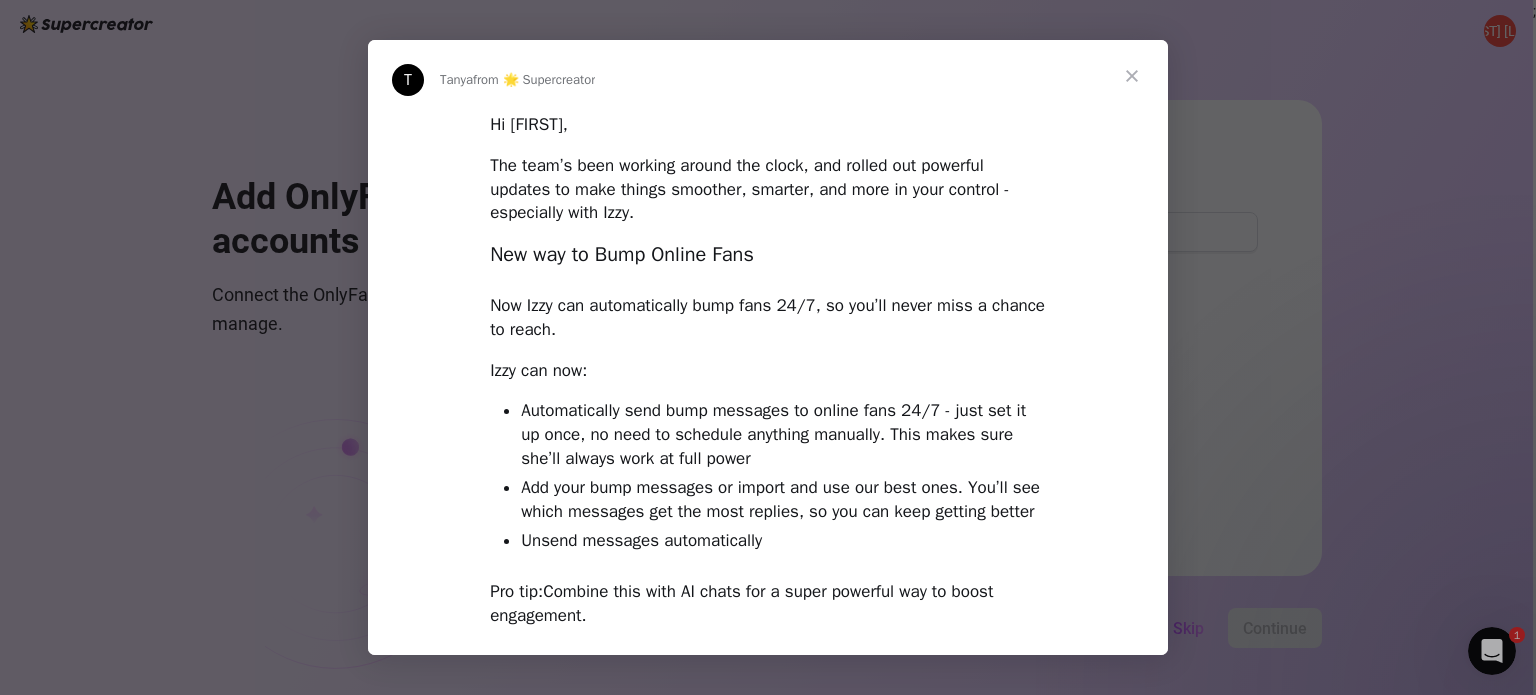 scroll, scrollTop: 0, scrollLeft: 0, axis: both 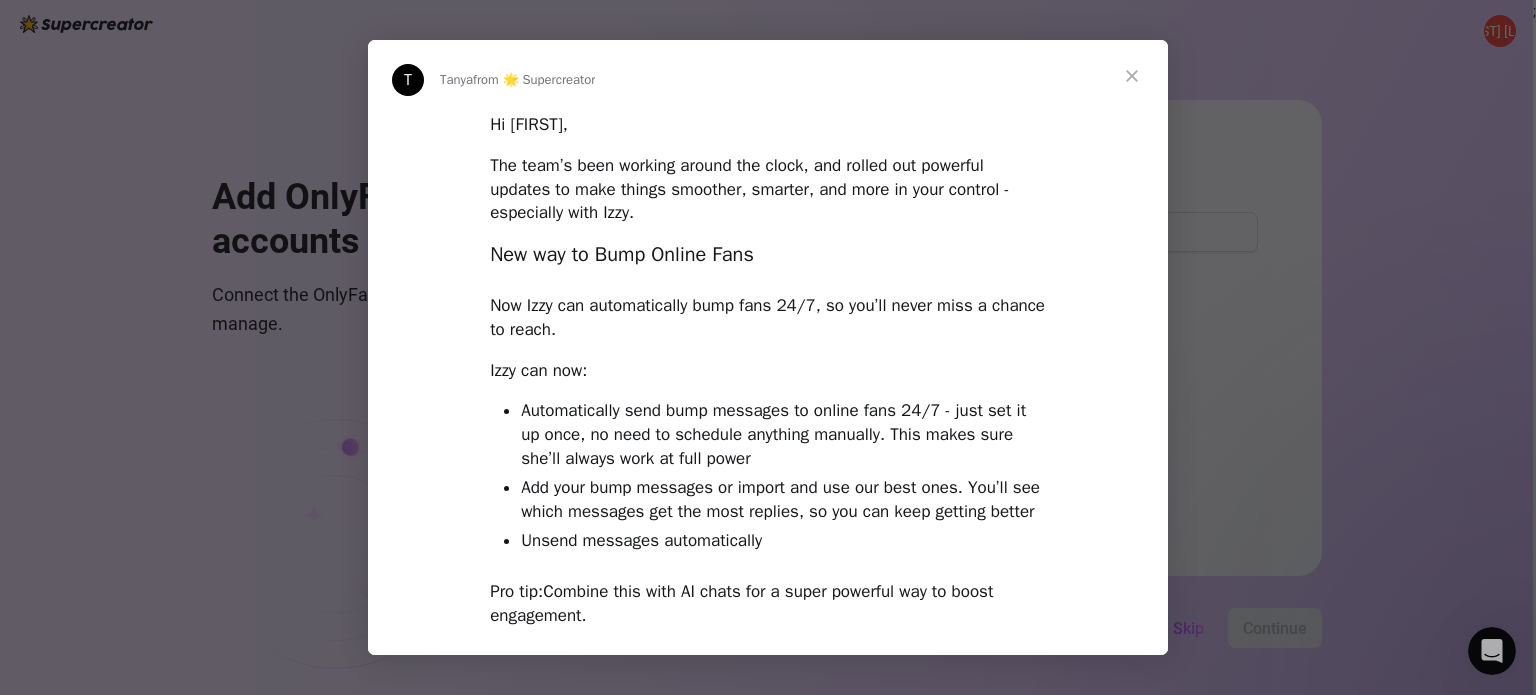 click at bounding box center (1132, 76) 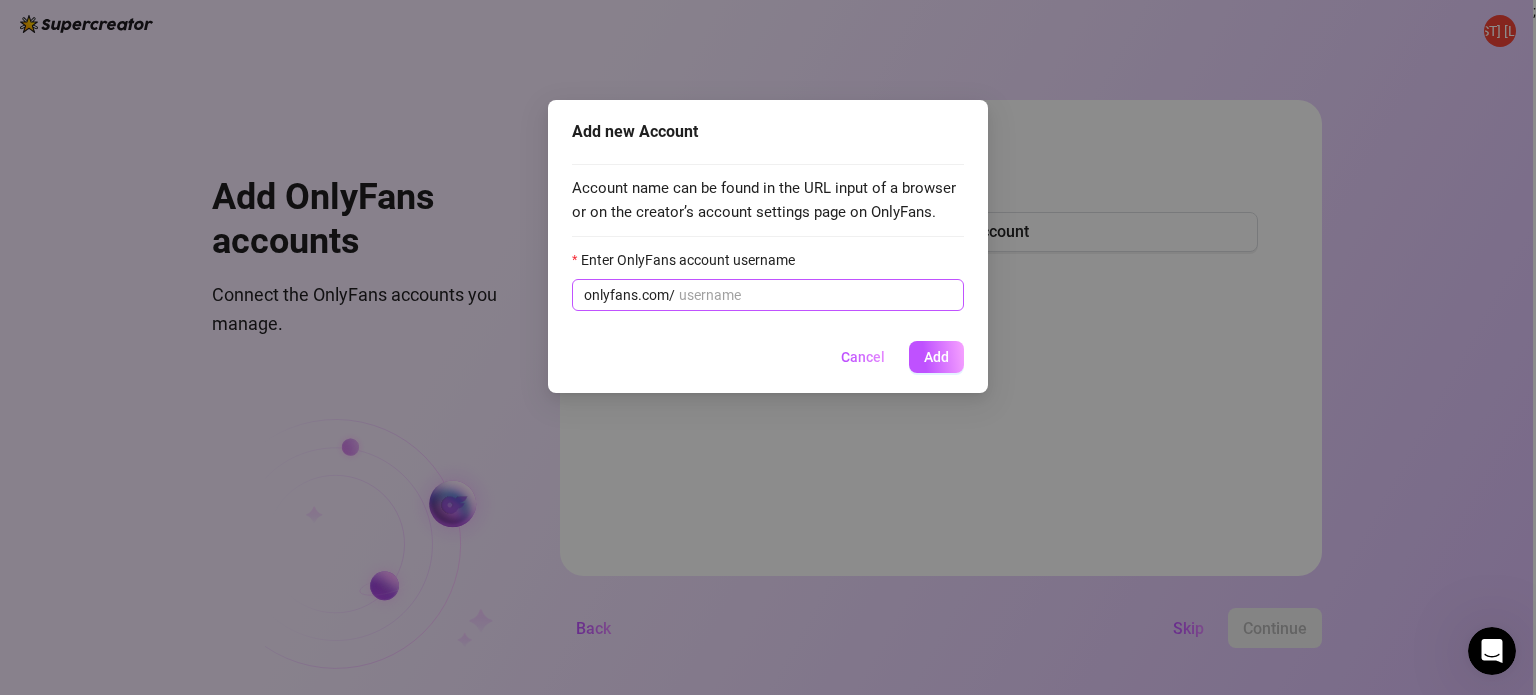 click on "onlyfans.com/" at bounding box center (768, 295) 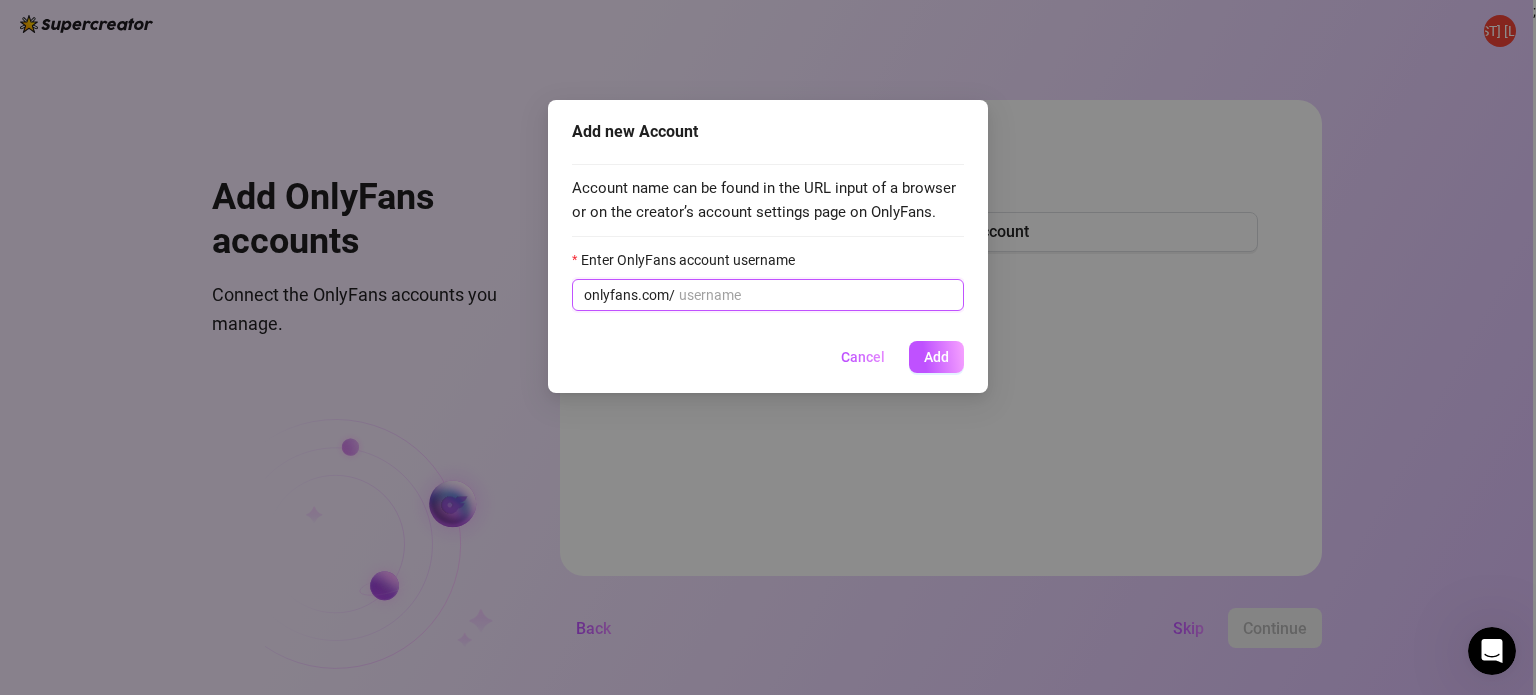 paste on "[USERNAME]" 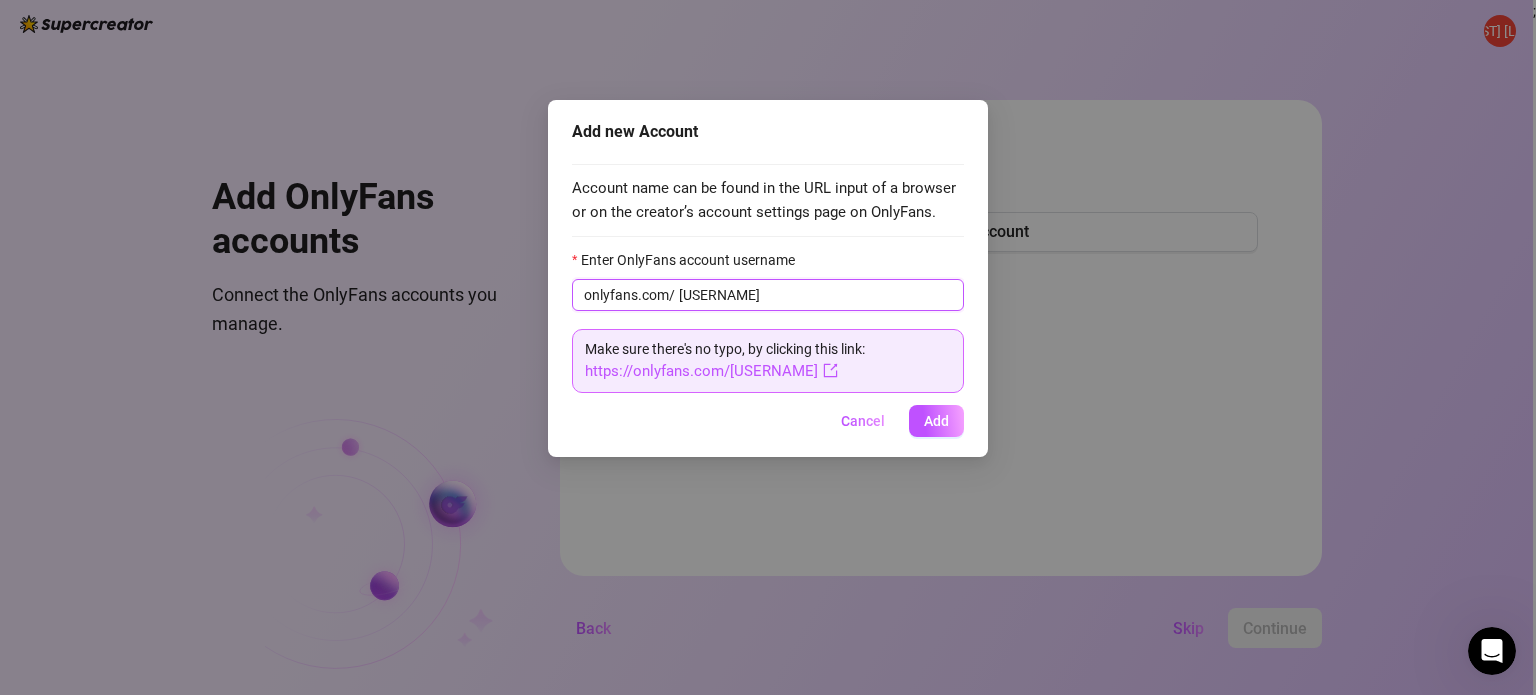 click on "[USERNAME]" at bounding box center [815, 295] 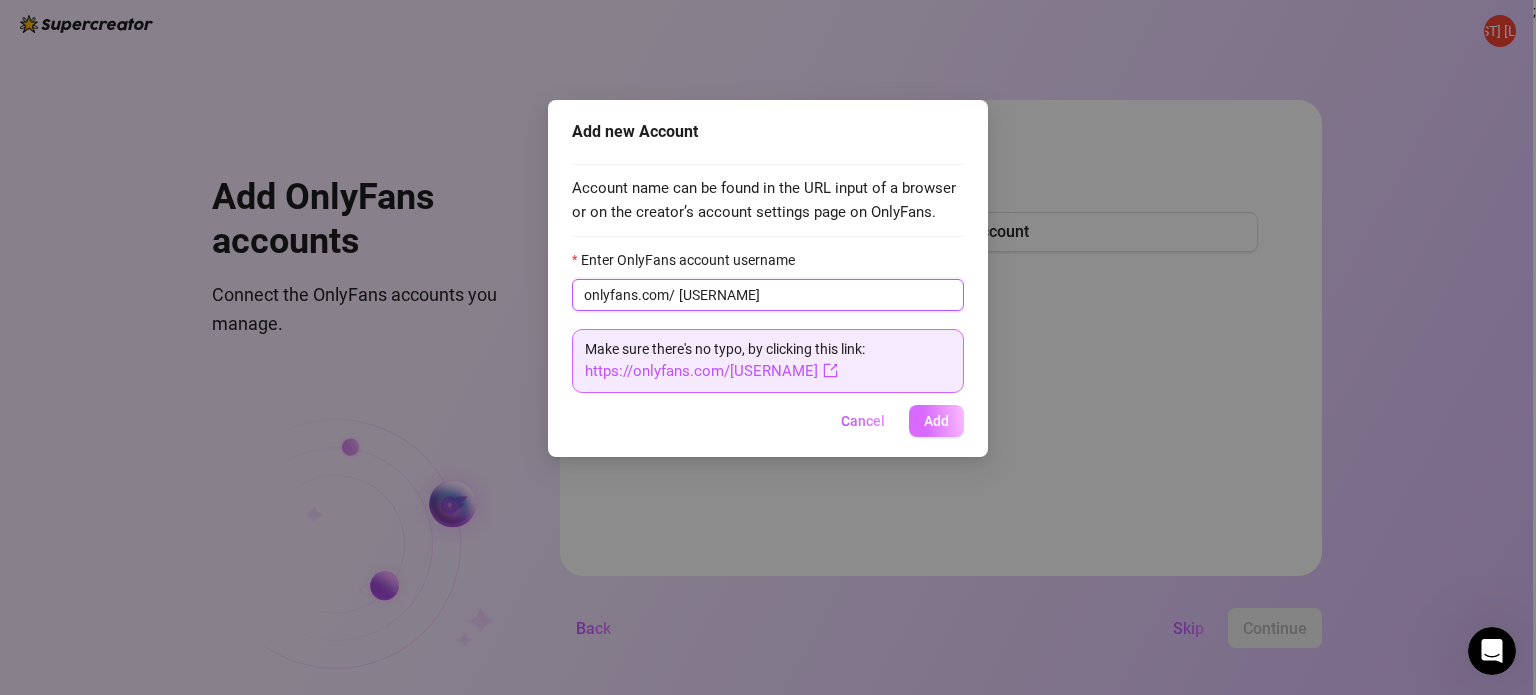 type on "[USERNAME]" 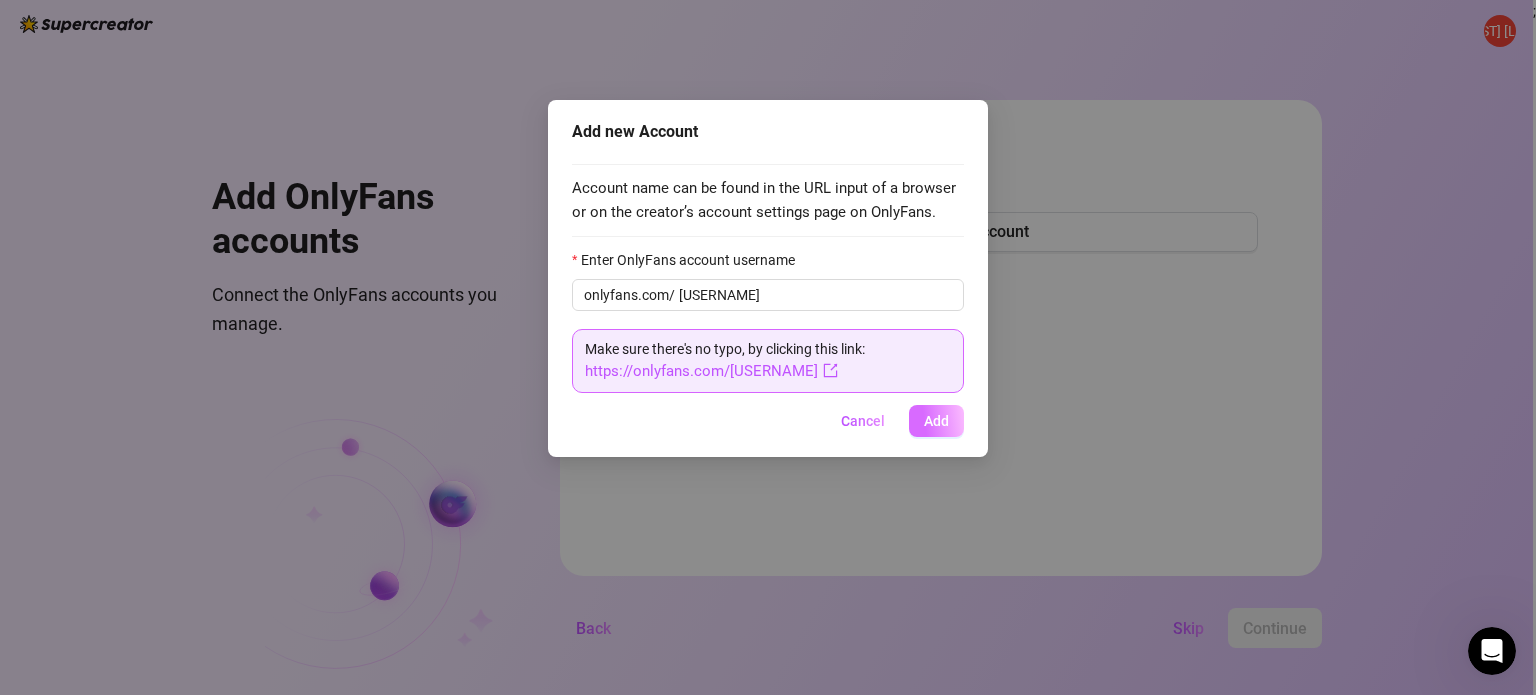 click on "Add" at bounding box center (936, 421) 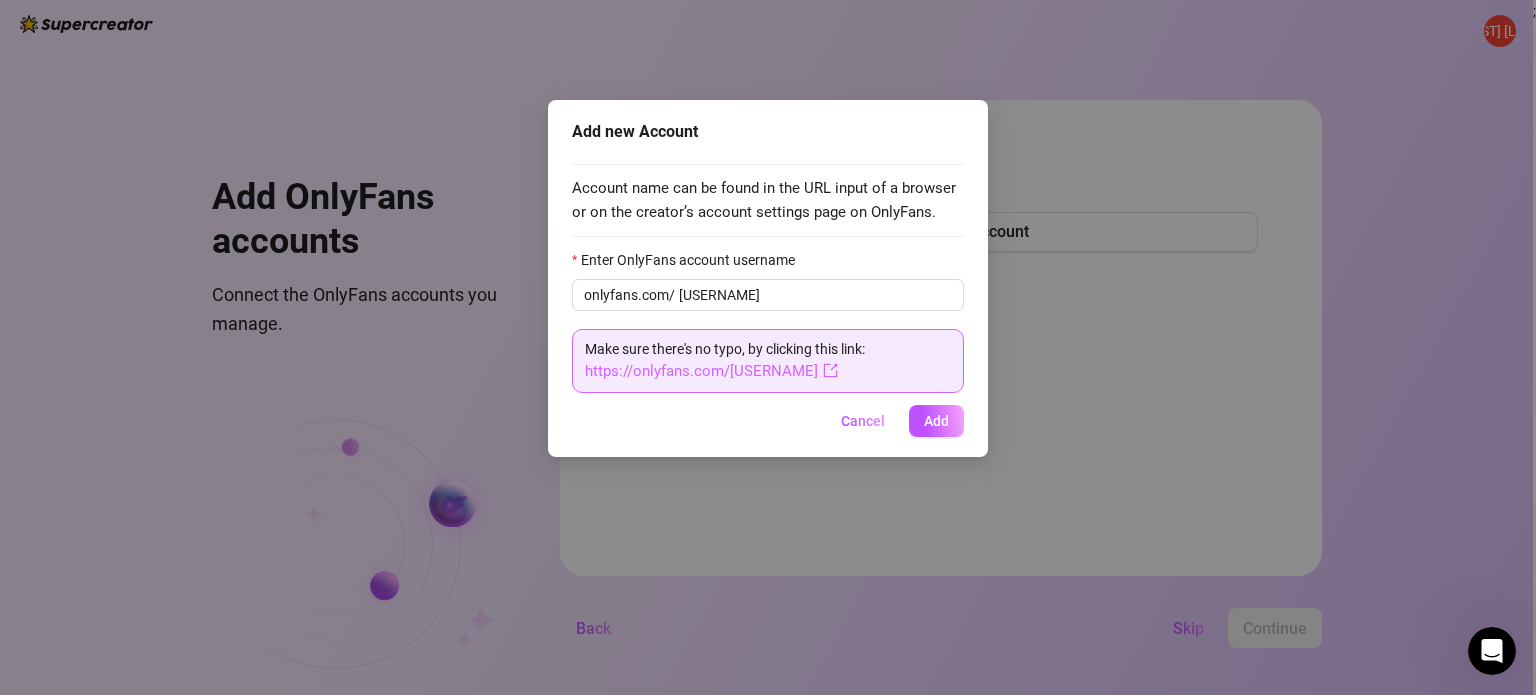 click on "https://onlyfans.com/[USERNAME]" at bounding box center [711, 371] 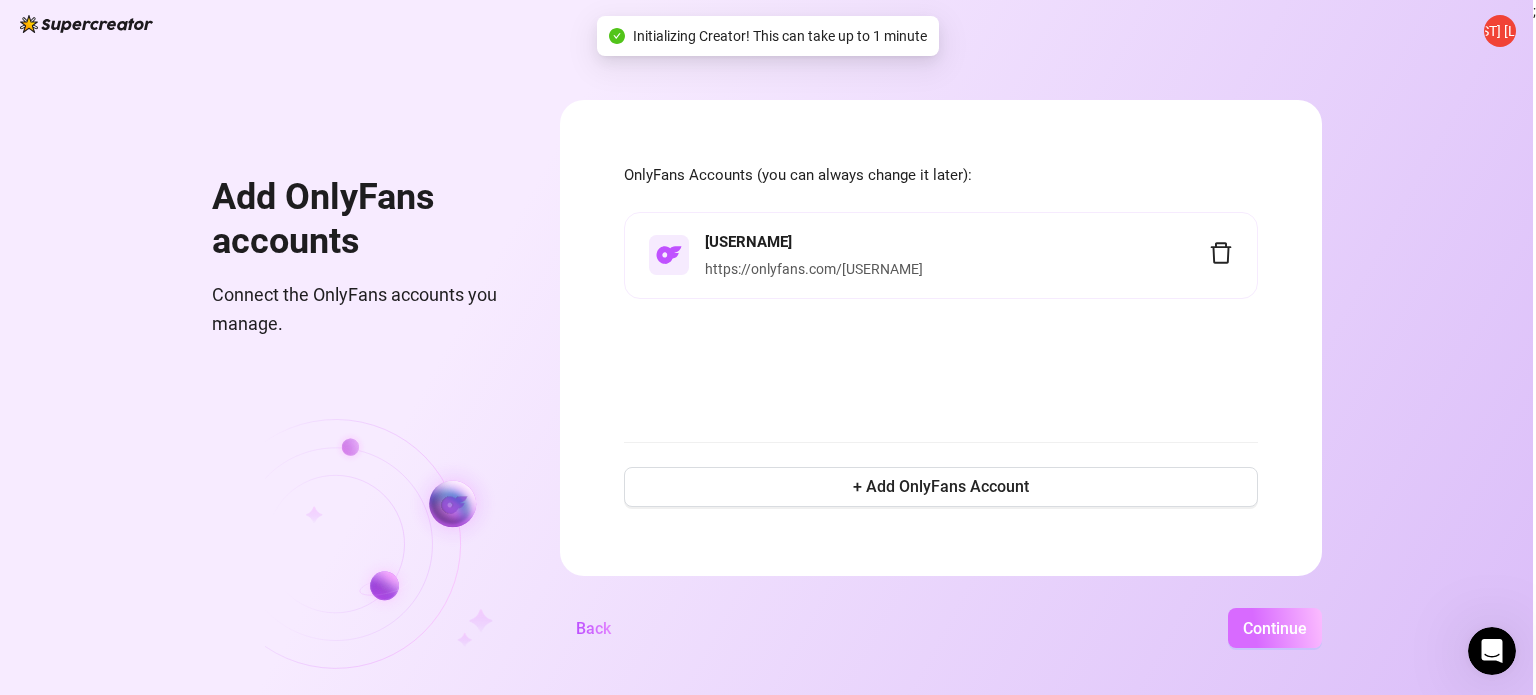 click on "Continue" at bounding box center [1275, 628] 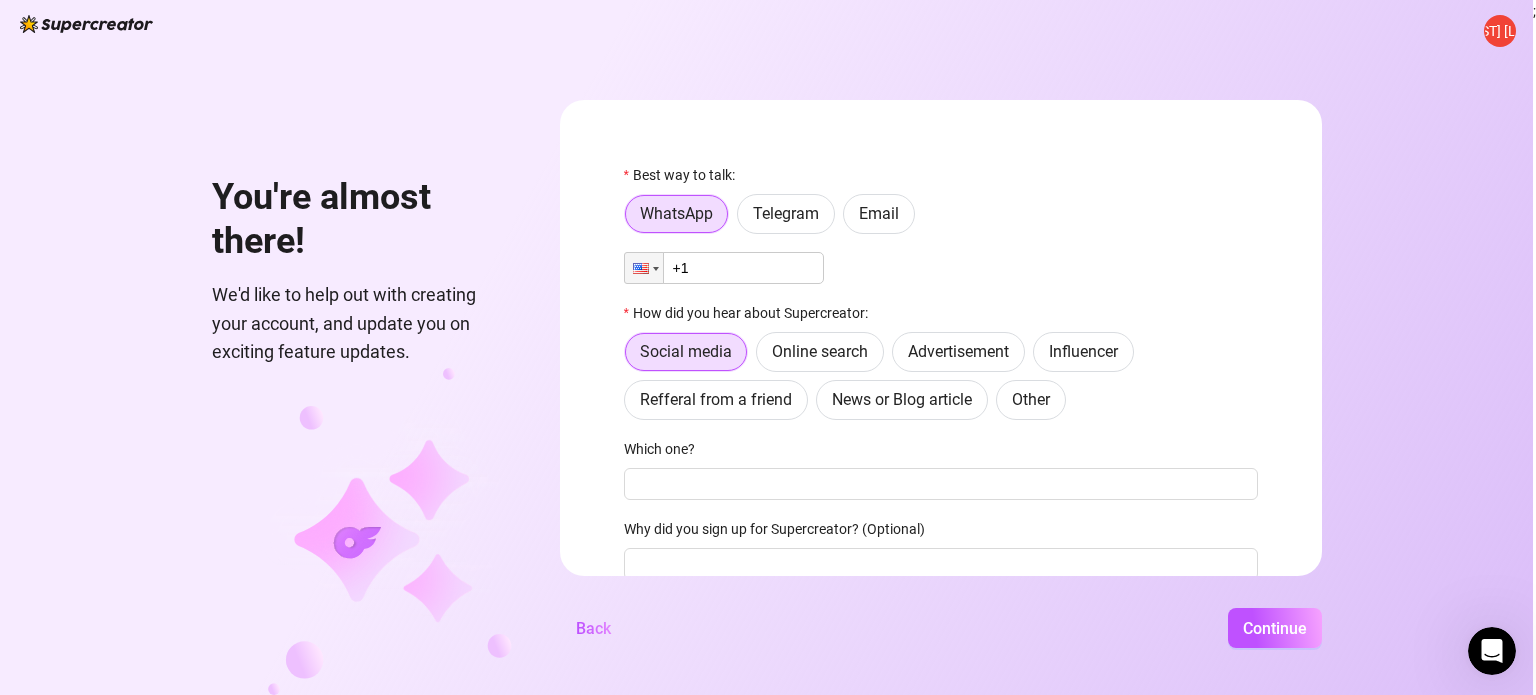 click on "+1" at bounding box center [724, 268] 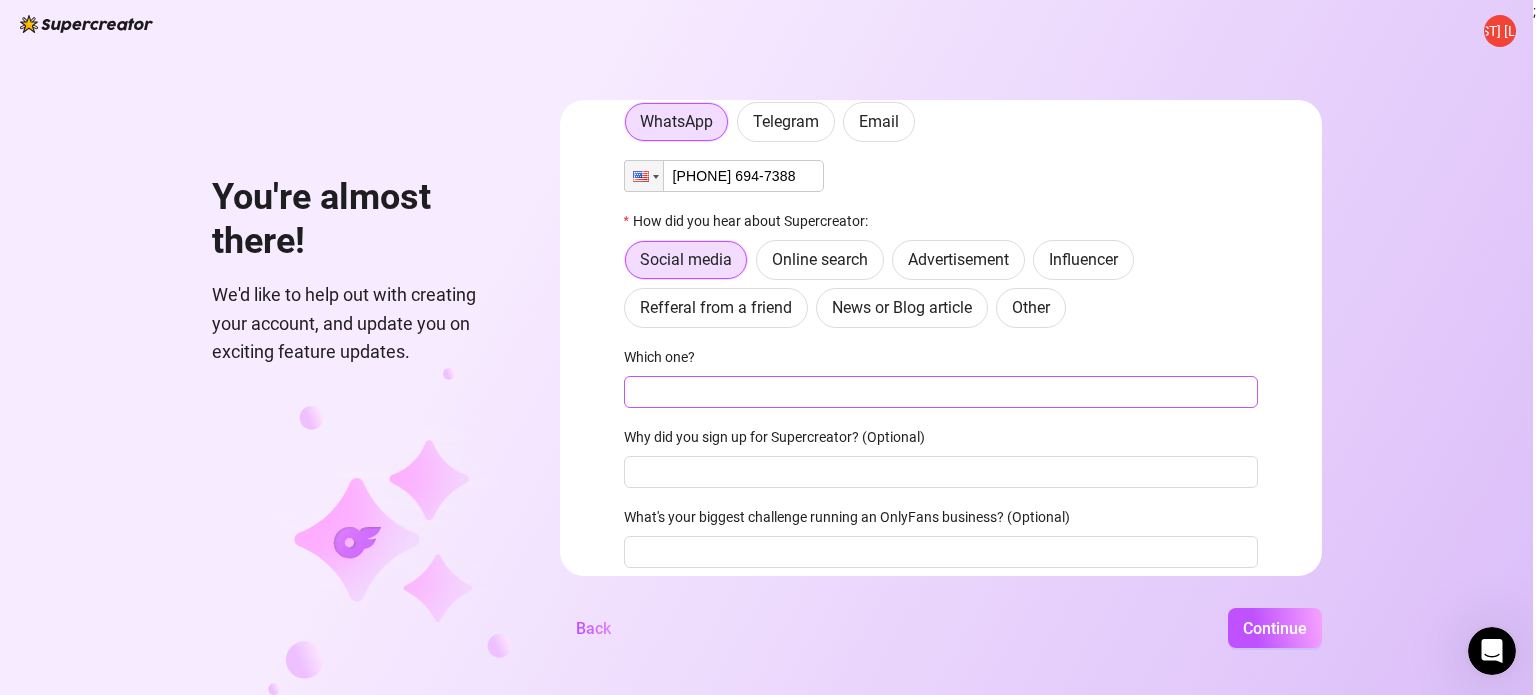 scroll, scrollTop: 100, scrollLeft: 0, axis: vertical 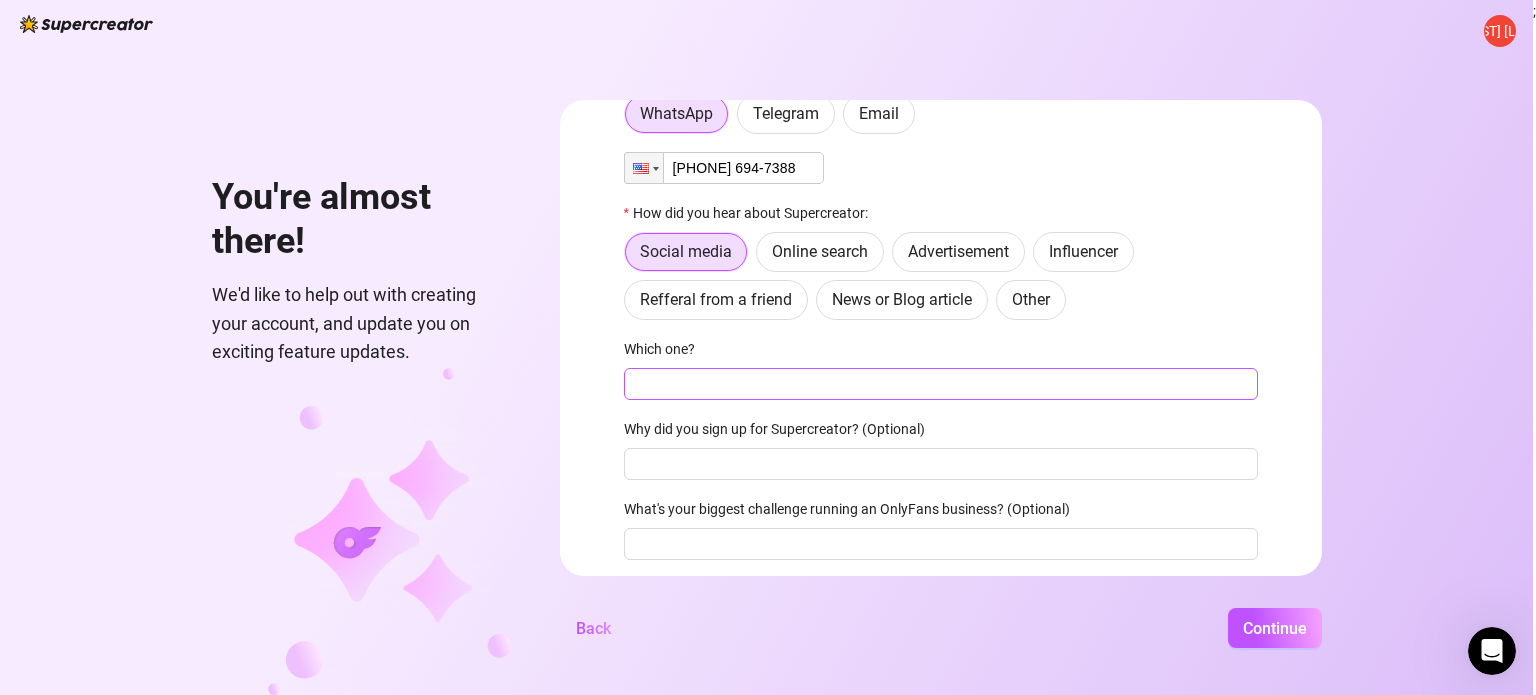 type on "[PHONE] 694-7388" 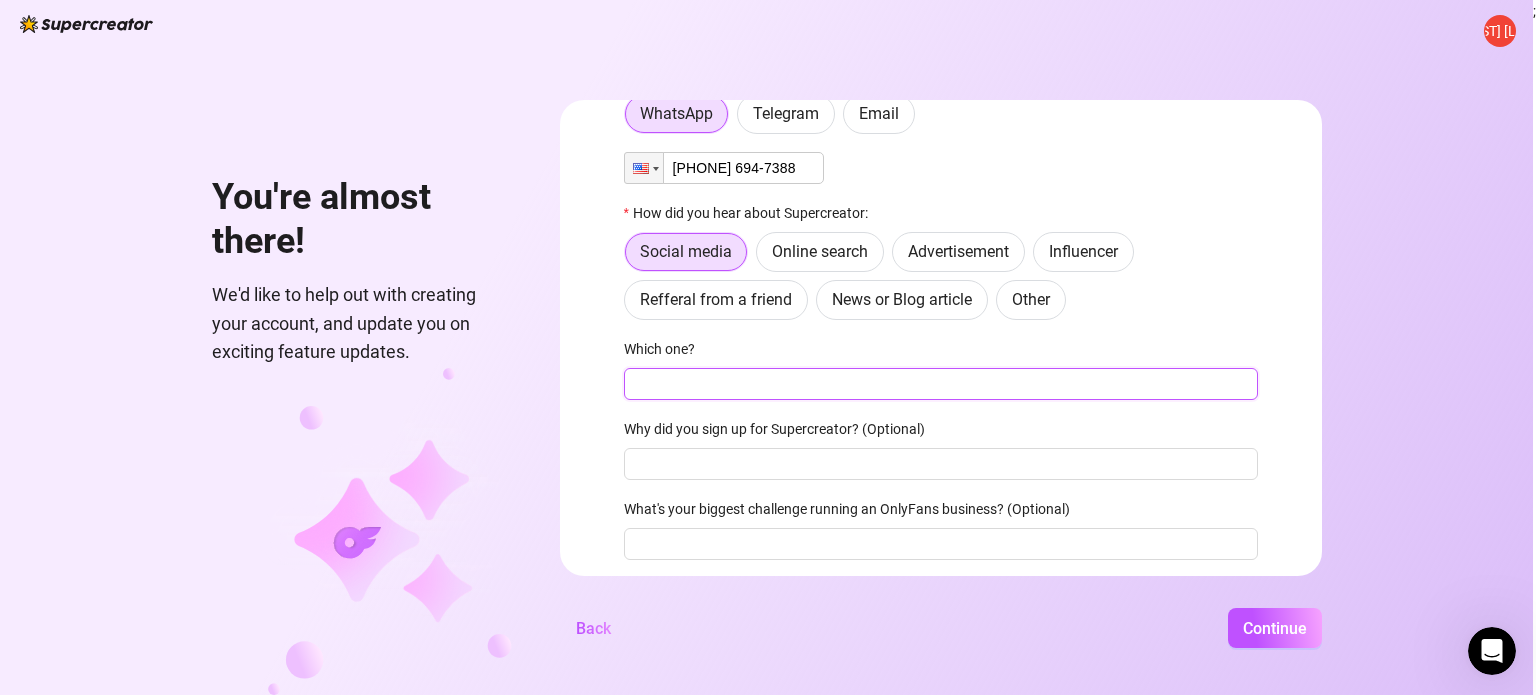 click on "Which one?" at bounding box center (941, 384) 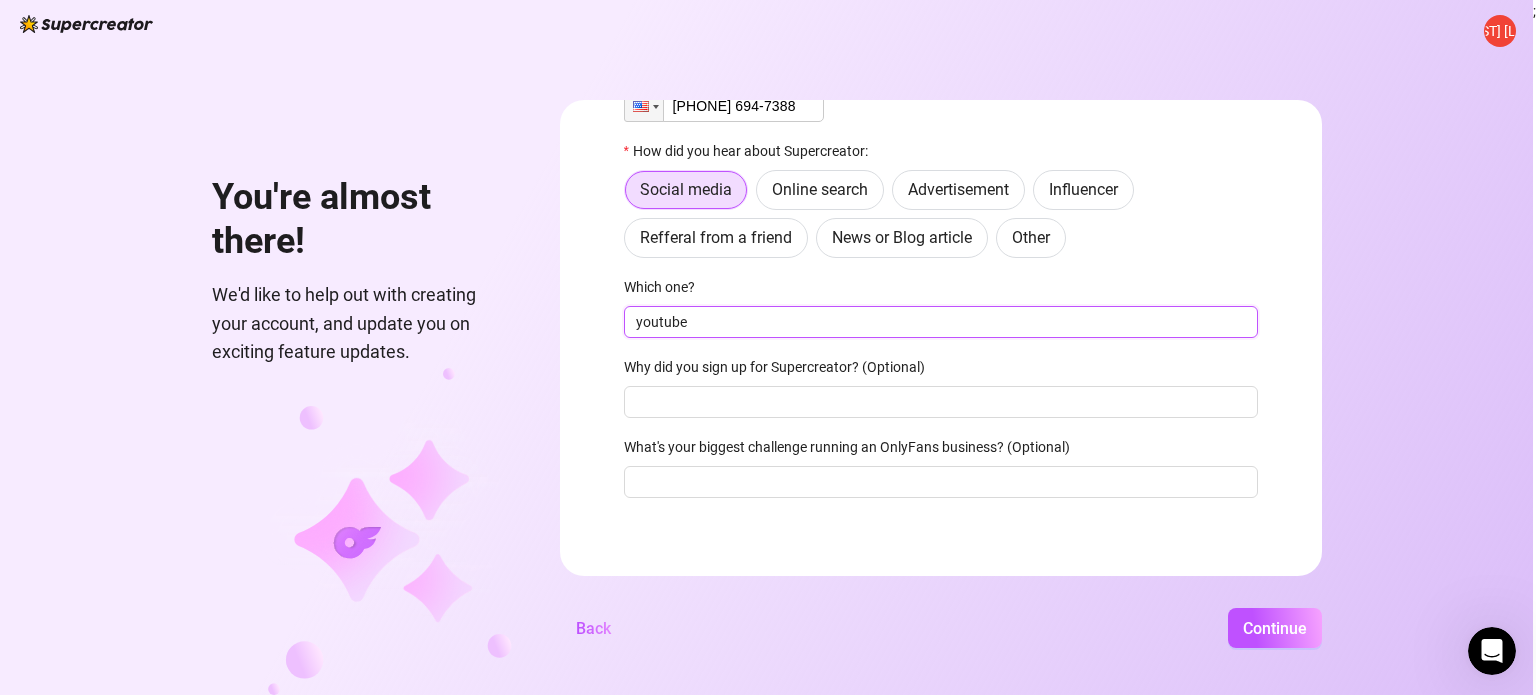 scroll, scrollTop: 166, scrollLeft: 0, axis: vertical 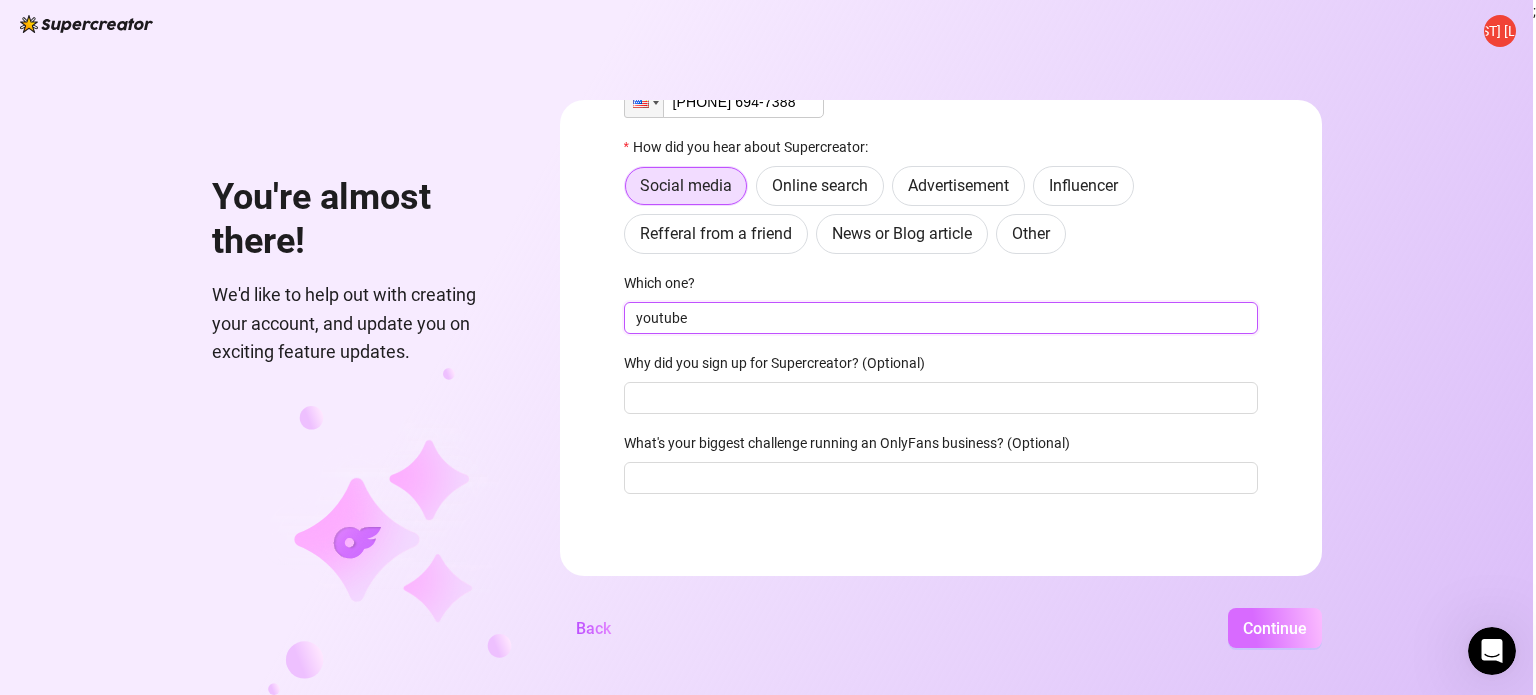 type on "youtube" 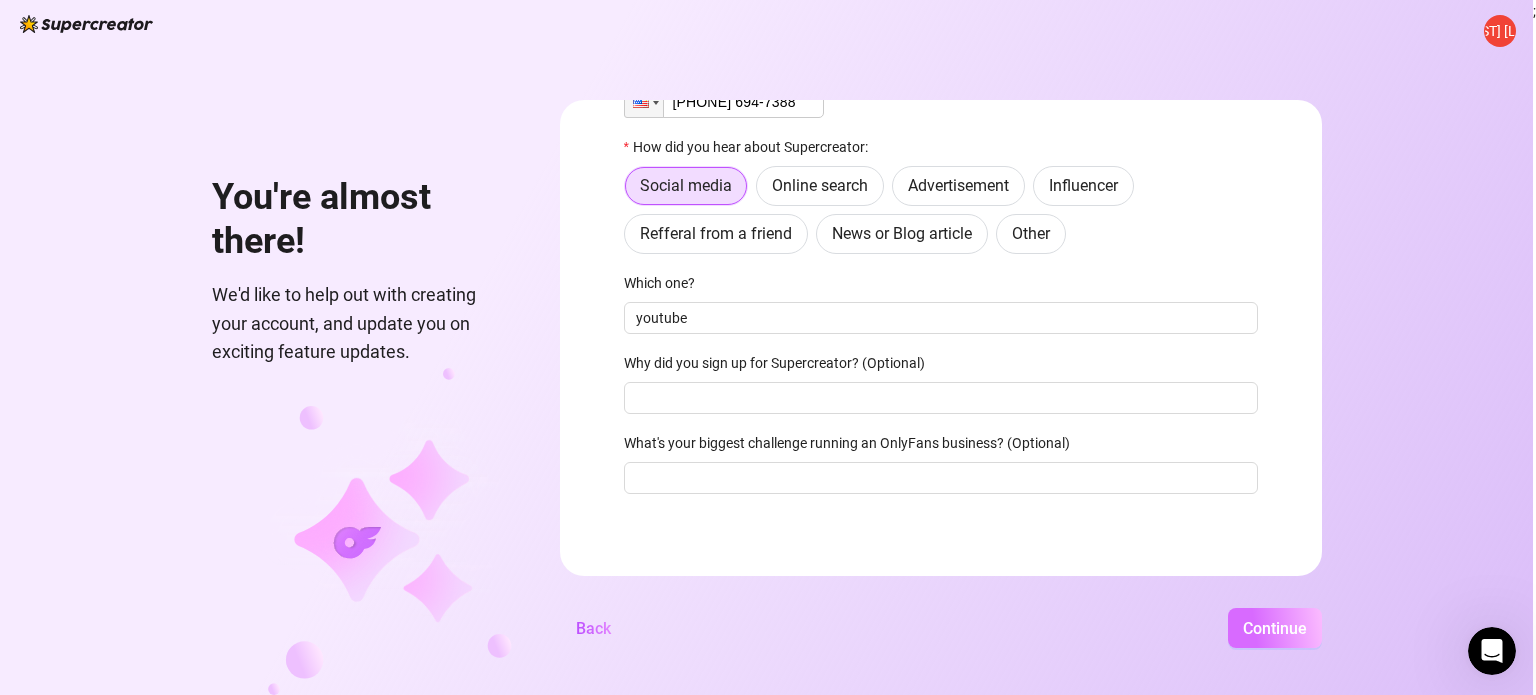 click on "Continue" at bounding box center (1275, 628) 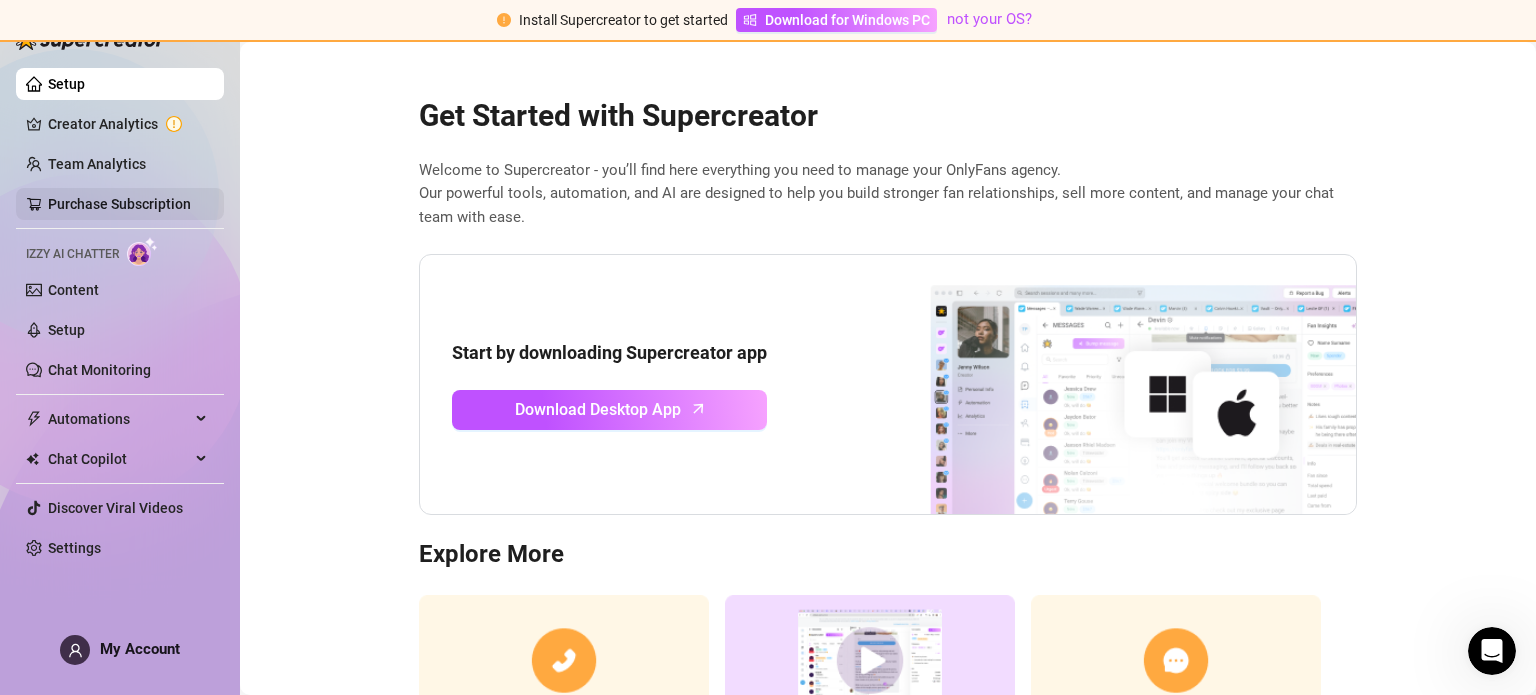 click on "Purchase Subscription" at bounding box center [119, 204] 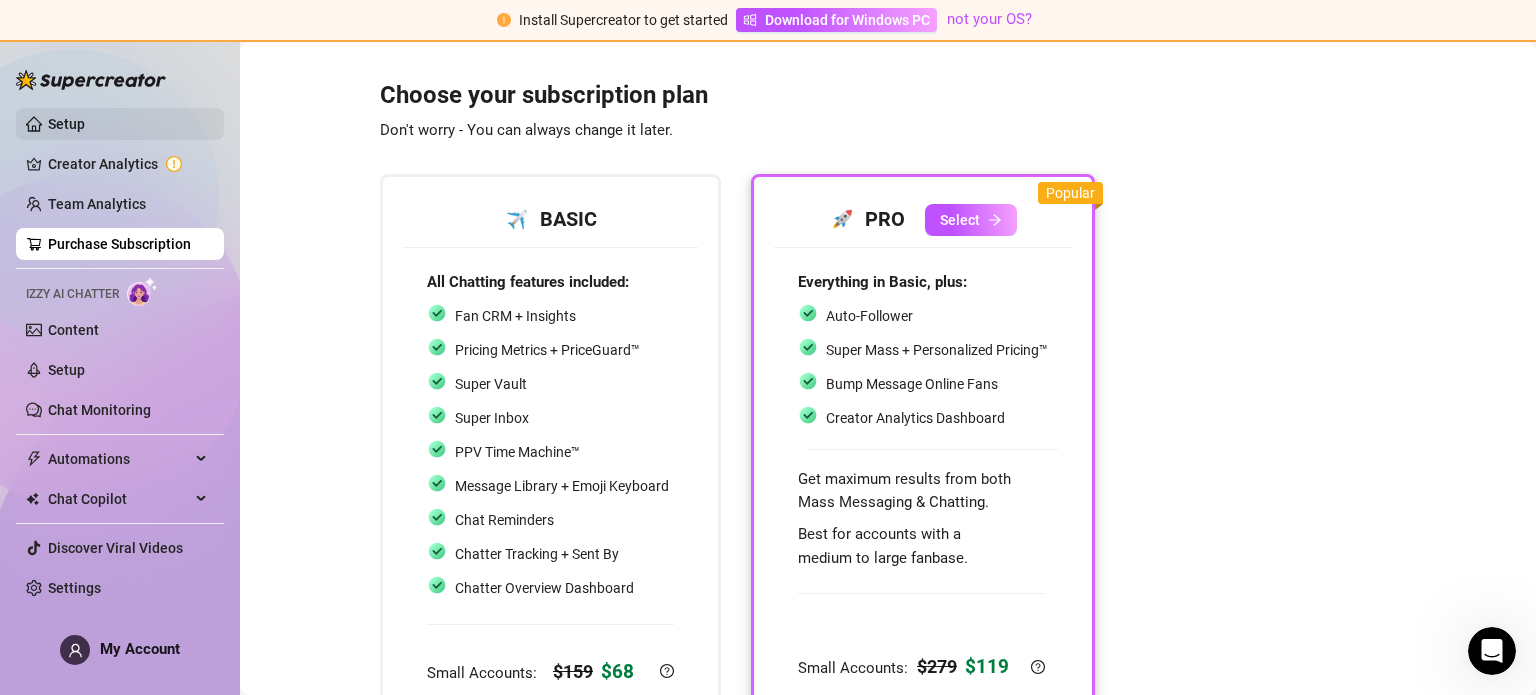 click on "Setup" at bounding box center (66, 124) 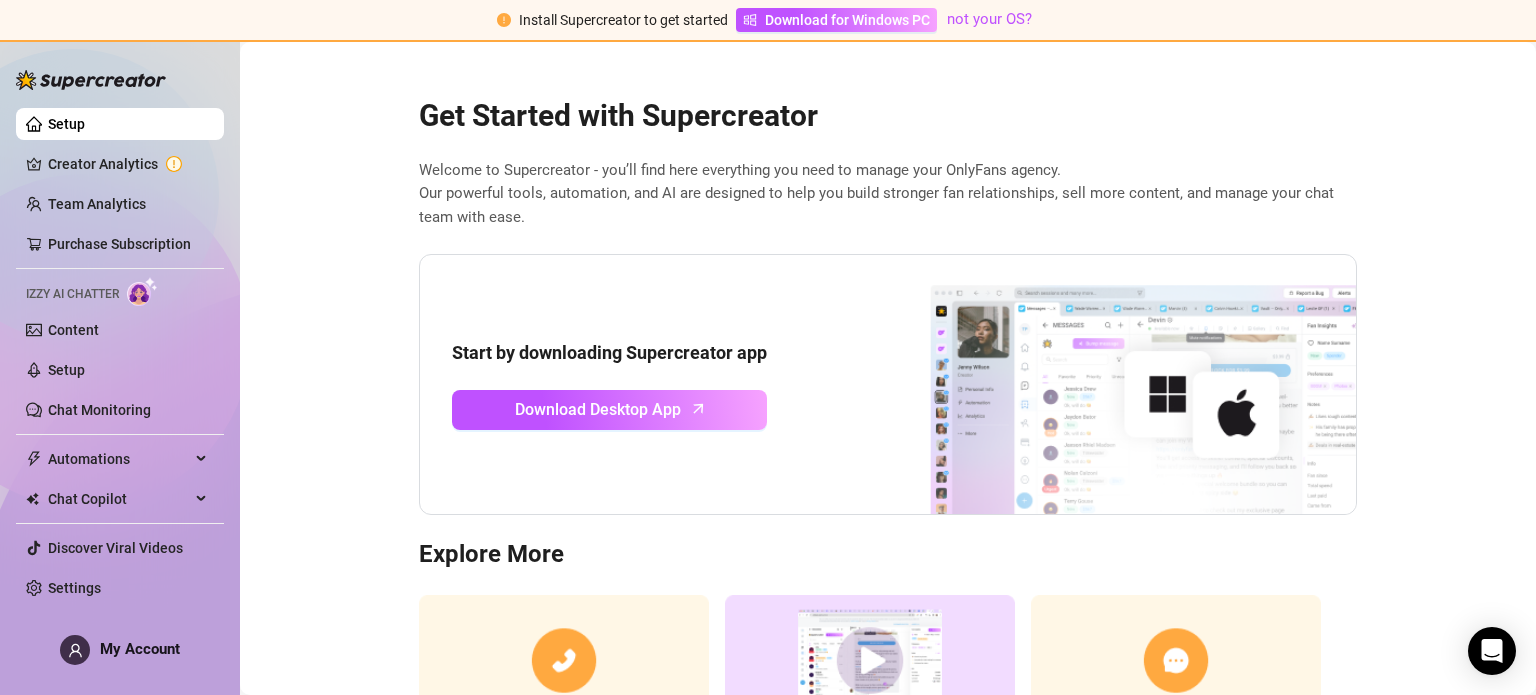 scroll, scrollTop: 0, scrollLeft: 0, axis: both 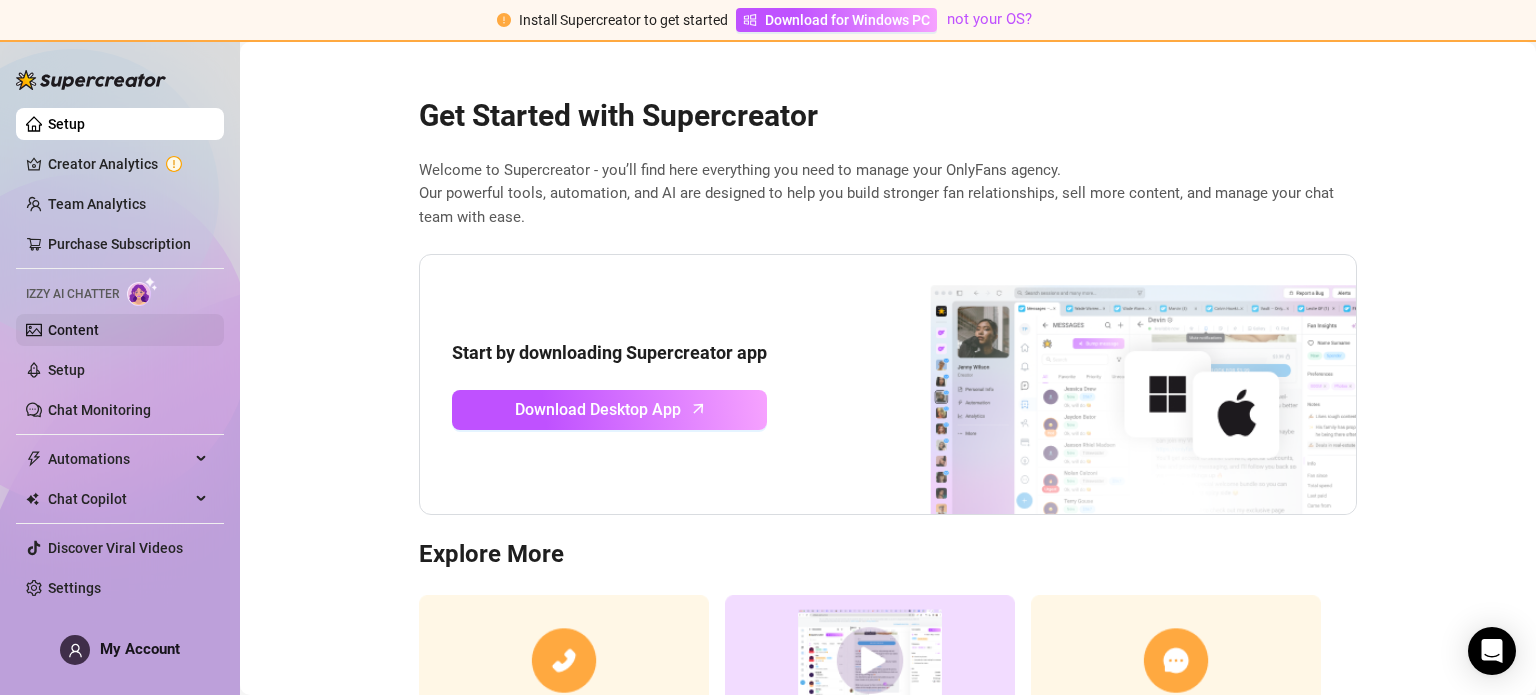 click on "Content" at bounding box center [73, 330] 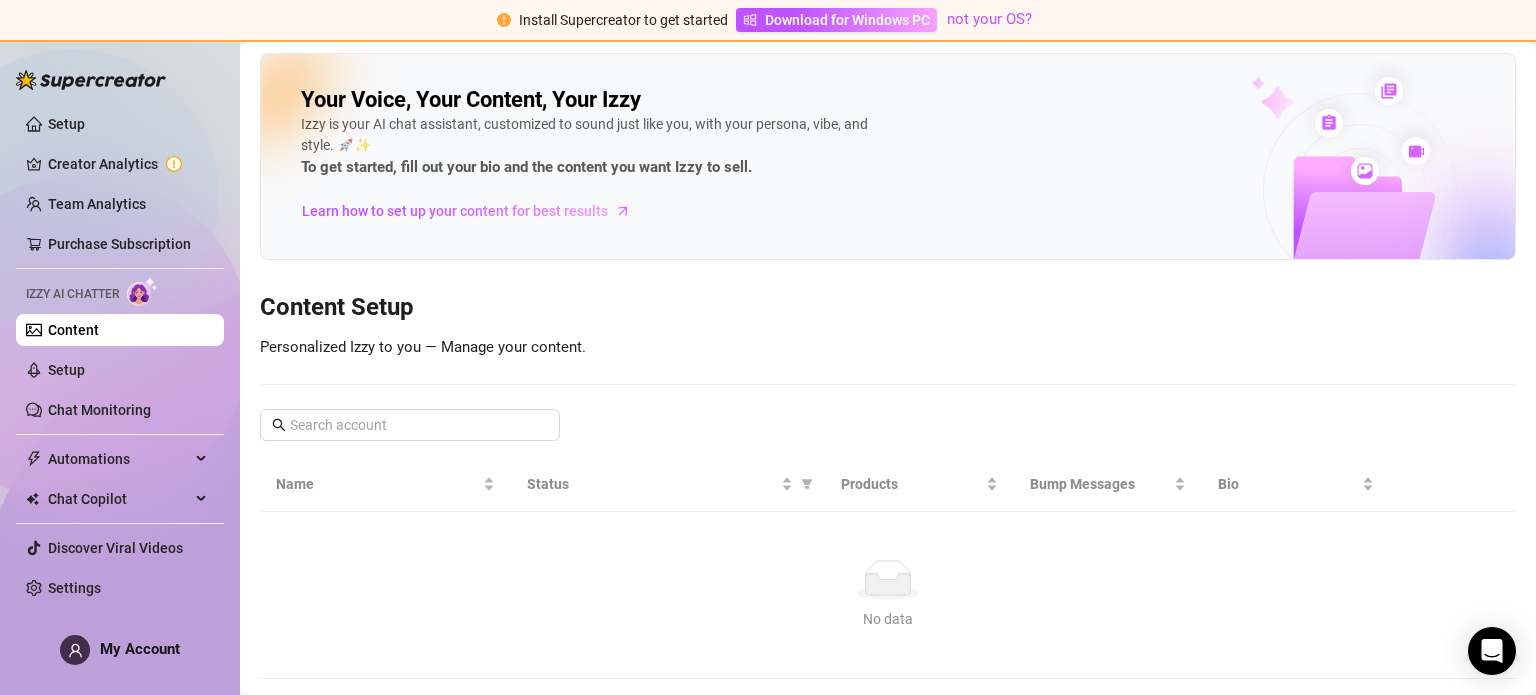 scroll, scrollTop: 0, scrollLeft: 0, axis: both 